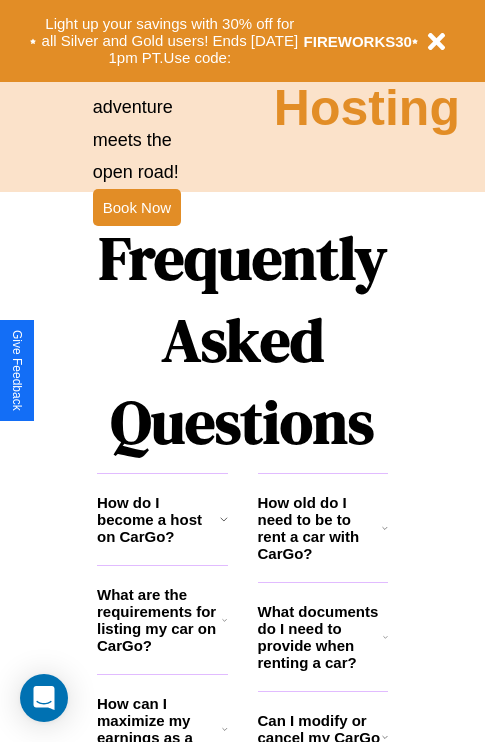 scroll, scrollTop: 2423, scrollLeft: 0, axis: vertical 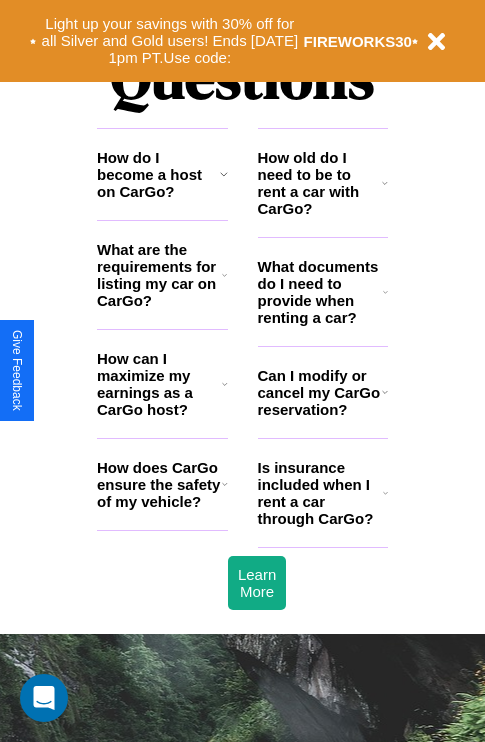 click on "What documents do I need to provide when renting a car?" at bounding box center [321, 292] 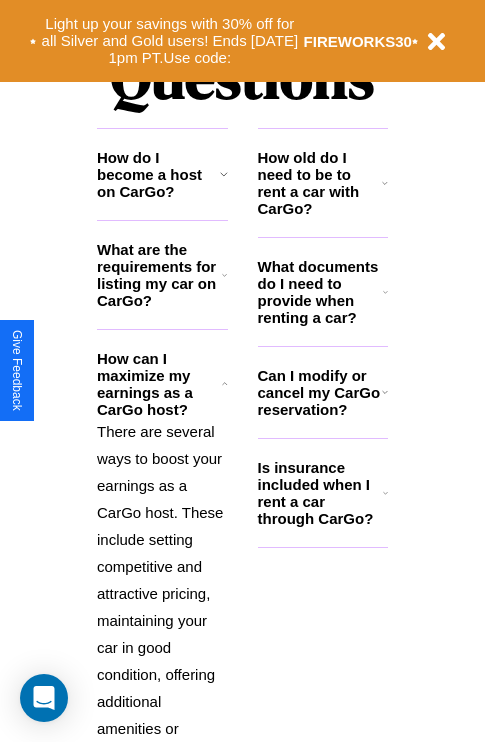 click on "Can I modify or cancel my CarGo reservation?" at bounding box center [320, 392] 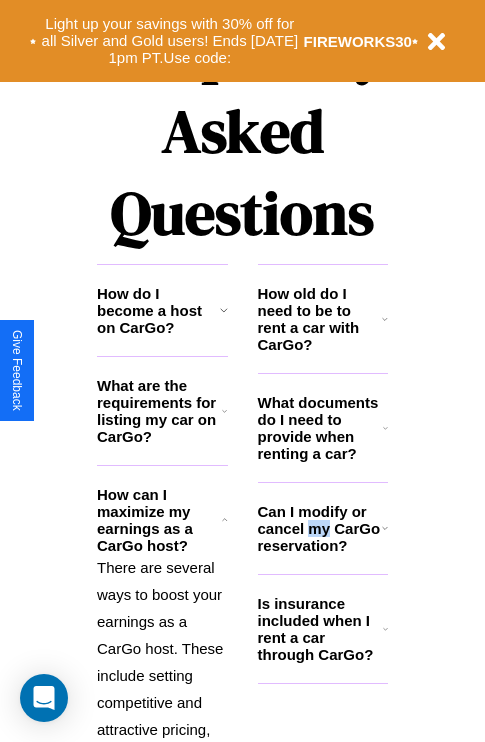 scroll, scrollTop: 0, scrollLeft: 0, axis: both 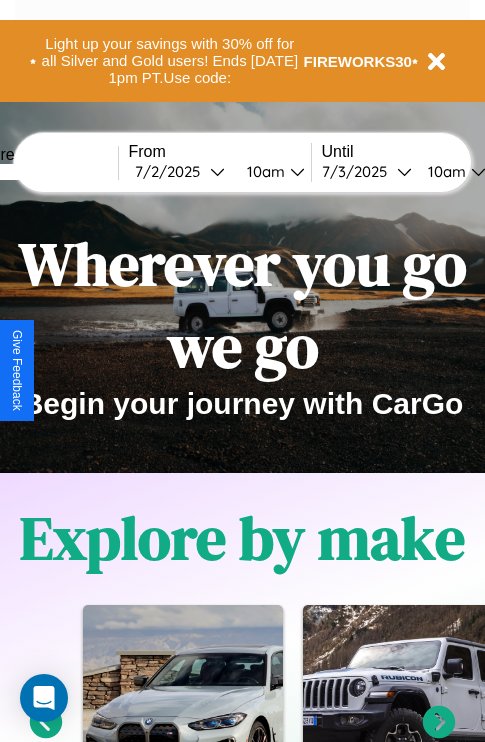 click at bounding box center (43, 172) 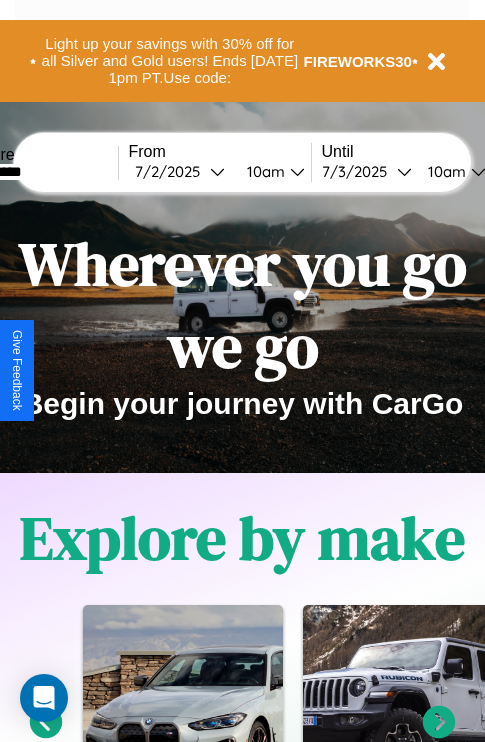 type on "*********" 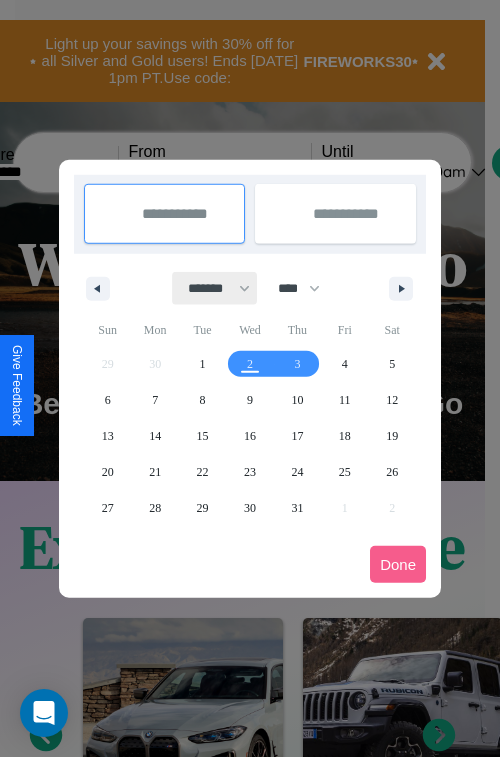 click on "******* ******** ***** ***** *** **** **** ****** ********* ******* ******** ********" at bounding box center (215, 288) 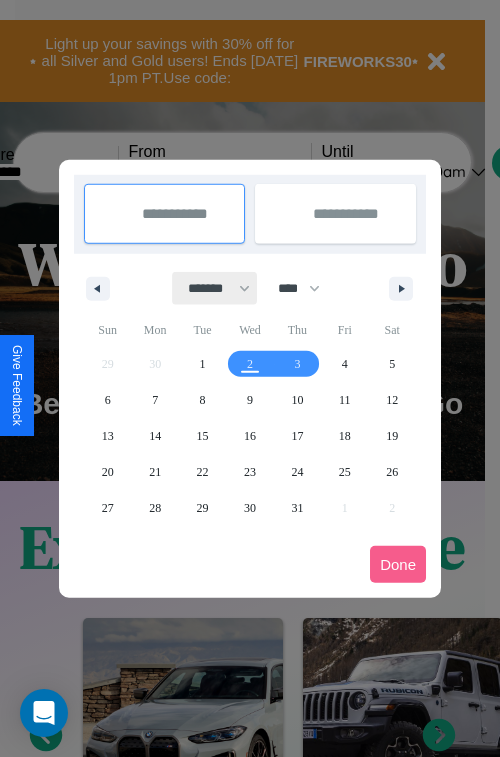 select on "*" 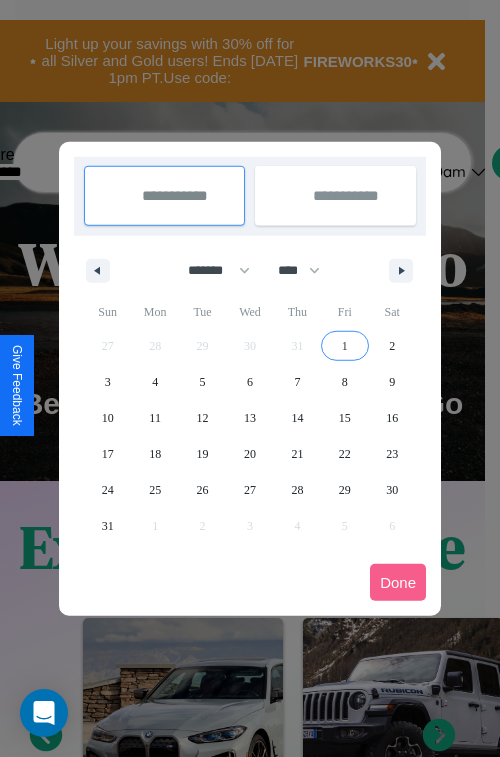 click on "1" at bounding box center (345, 346) 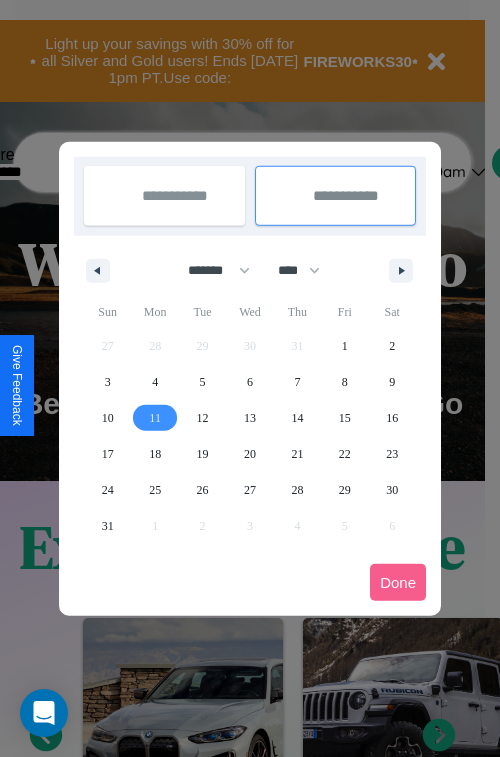 click on "11" at bounding box center (155, 418) 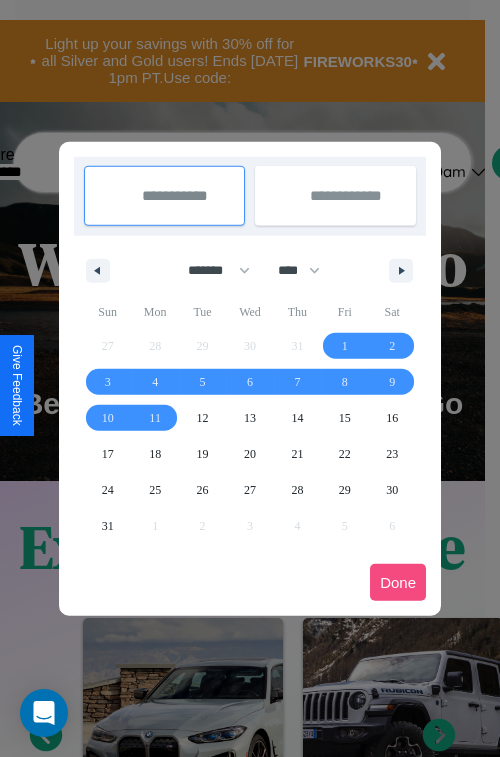 click on "Done" at bounding box center (398, 582) 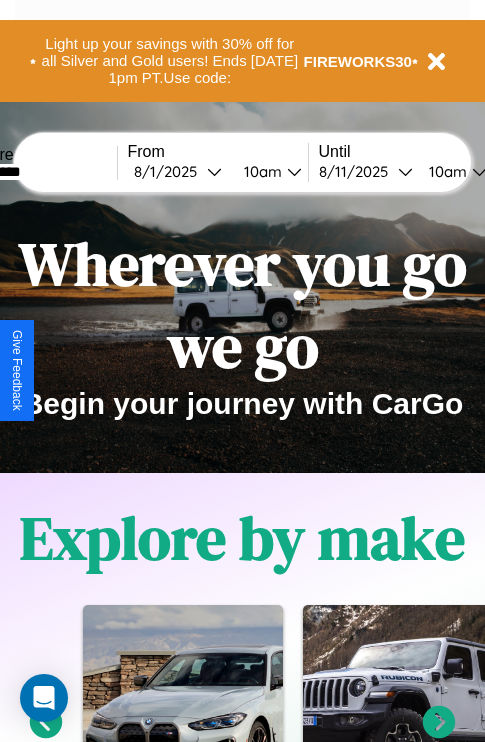scroll, scrollTop: 0, scrollLeft: 69, axis: horizontal 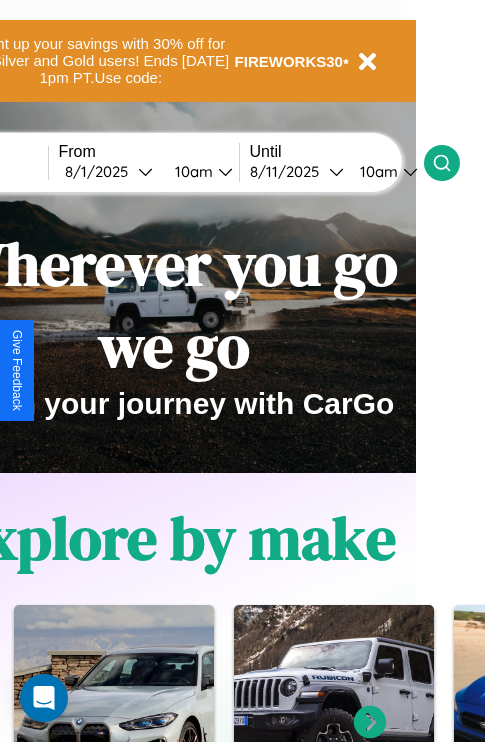 click 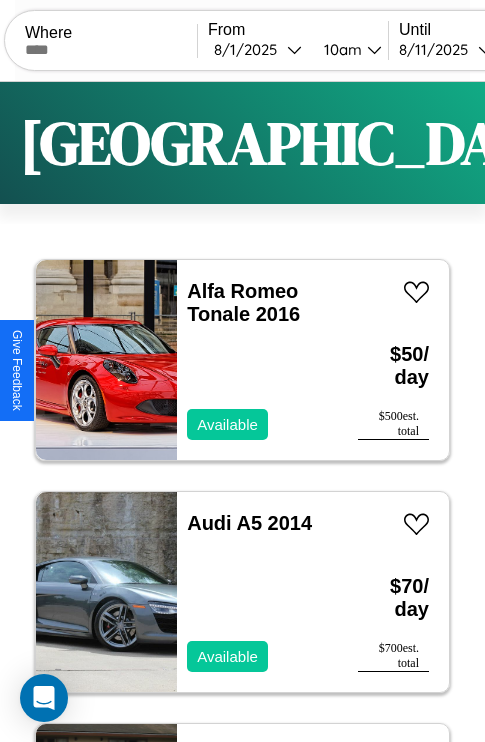 scroll, scrollTop: 95, scrollLeft: 0, axis: vertical 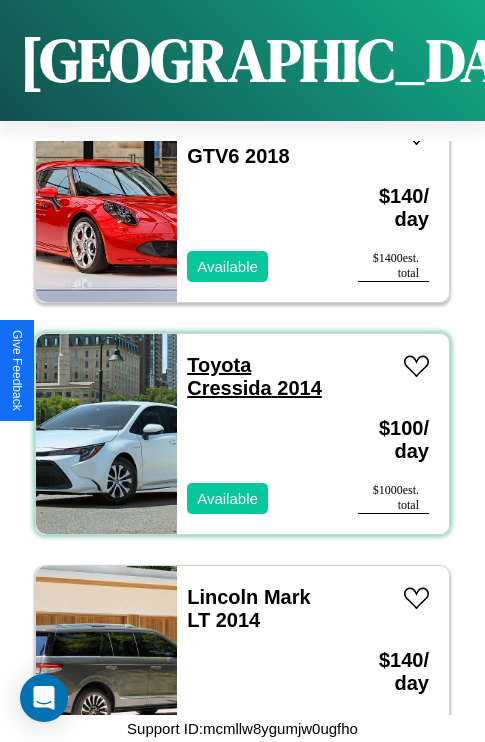click on "Toyota   Cressida   2014" at bounding box center [254, 376] 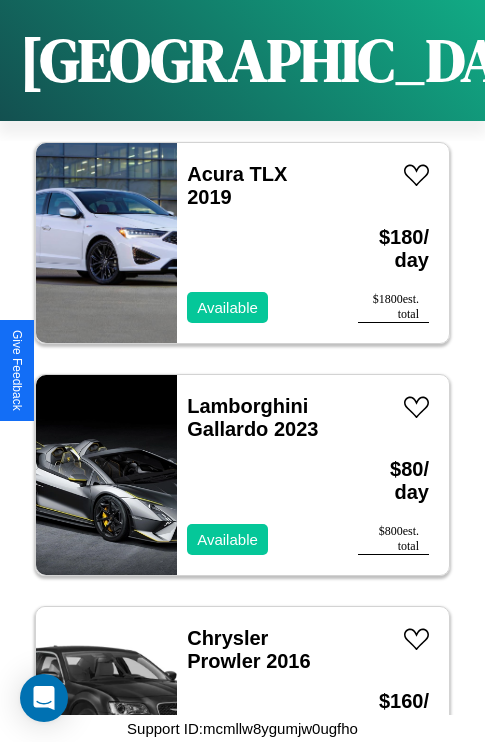 scroll, scrollTop: 11443, scrollLeft: 0, axis: vertical 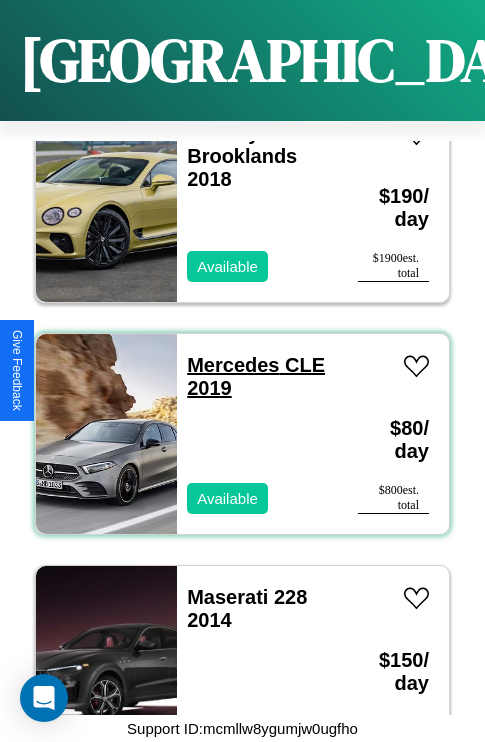 click on "Mercedes   CLE   2019" at bounding box center [256, 376] 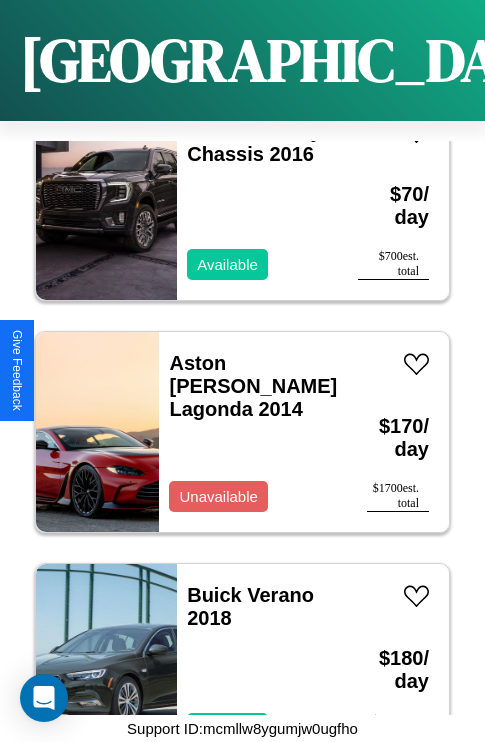 scroll, scrollTop: 9587, scrollLeft: 0, axis: vertical 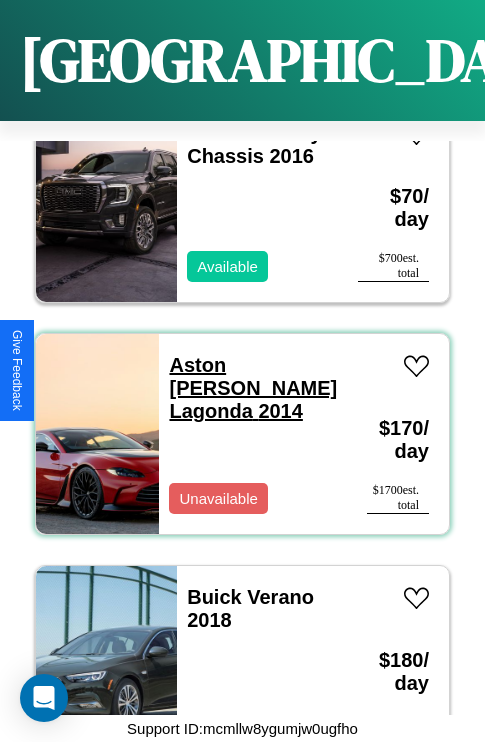 click on "Aston Martin   Lagonda   2014" at bounding box center (253, 388) 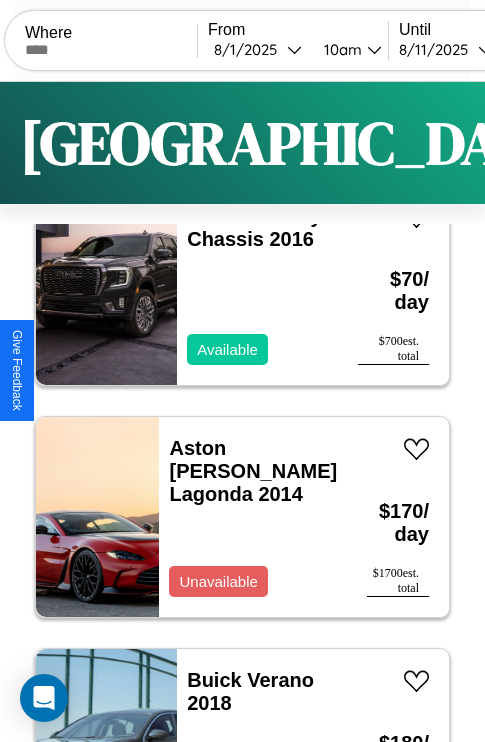 click on "Filters" at bounding box center [640, 143] 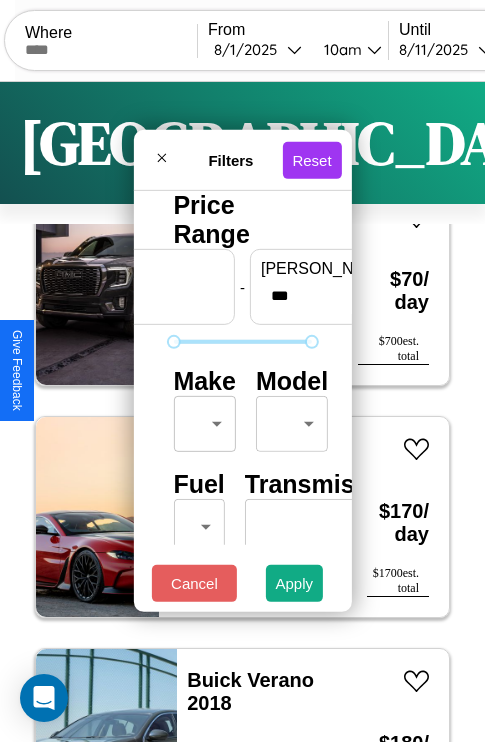 scroll, scrollTop: 162, scrollLeft: 63, axis: both 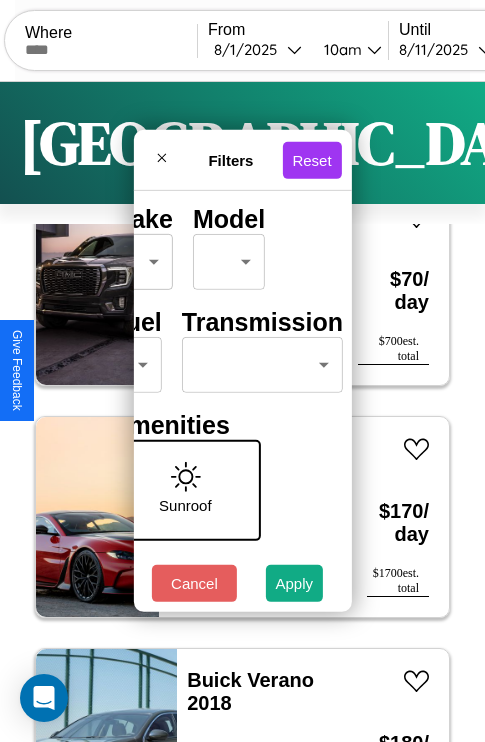 click on "CarGo Where From 8 / 1 / 2025 10am Until 8 / 11 / 2025 10am Become a Host Login Sign Up Barcelona Filters 134  cars in this area These cars can be picked up in this city. Alfa Romeo   Tonale   2016 Available $ 50  / day $ 500  est. total Audi   A5   2014 Available $ 70  / day $ 700  est. total Ferrari   Purosangue   2019 Available $ 170  / day $ 1700  est. total Land Rover   Range Rover Sport   2014 Available $ 130  / day $ 1300  est. total Bentley   Bentley Trailers & Custom Coaches   2020 Available $ 190  / day $ 1900  est. total Lincoln   LS   2016 Available $ 70  / day $ 700  est. total Buick   Encore GX   2017 Available $ 100  / day $ 1000  est. total Chevrolet   Corsica   2018 Available $ 40  / day $ 400  est. total Kia   K900   2021 Available $ 140  / day $ 1400  est. total Maserati   Coupe   2018 Available $ 90  / day $ 900  est. total Land Rover   LR3   2014 Available $ 40  / day $ 400  est. total Lamborghini   Huracan   2022 Available $ 80  / day $ 800  est. total Volvo   C30   2024 Available $ 120" at bounding box center [242, 412] 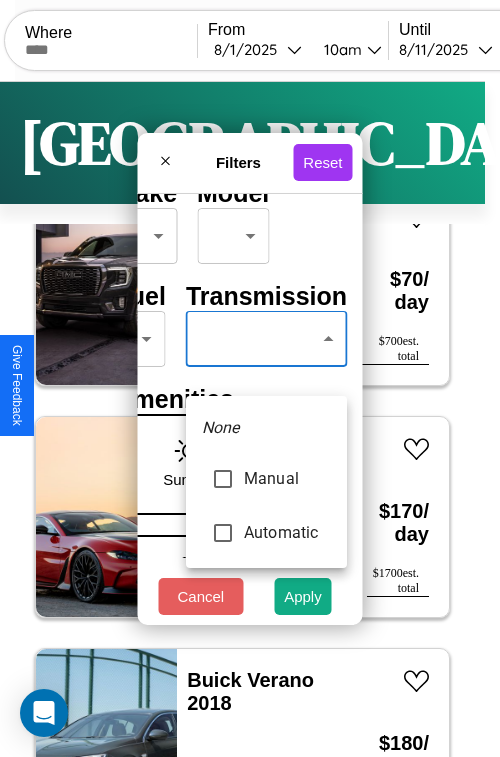 type on "*********" 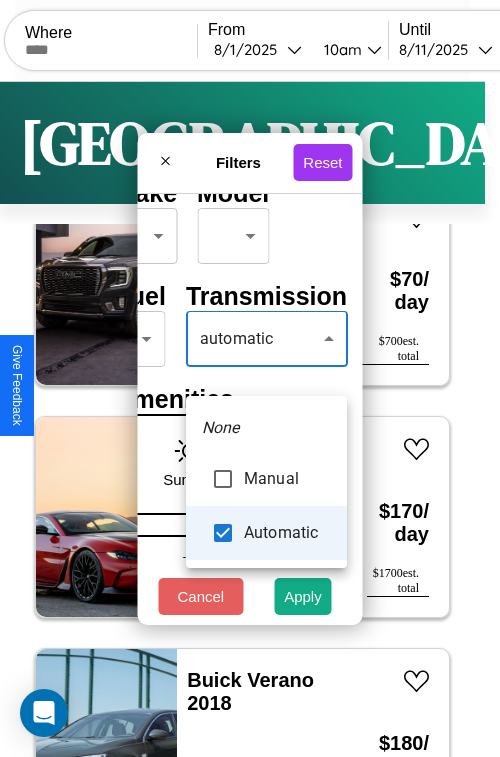 click at bounding box center [250, 378] 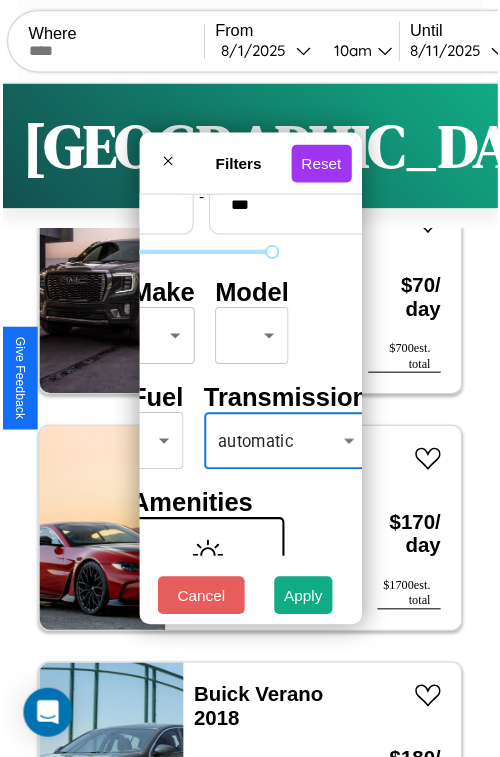 scroll, scrollTop: 59, scrollLeft: 40, axis: both 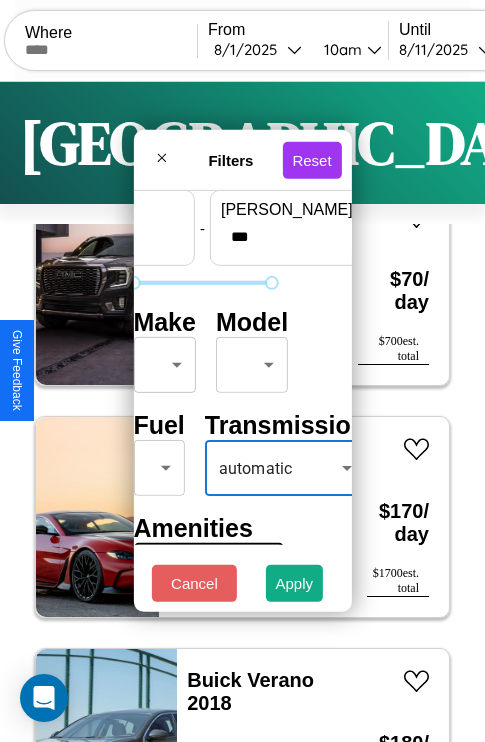 click on "CarGo Where From 8 / 1 / 2025 10am Until 8 / 11 / 2025 10am Become a Host Login Sign Up Barcelona Filters 134  cars in this area These cars can be picked up in this city. Alfa Romeo   Tonale   2016 Available $ 50  / day $ 500  est. total Audi   A5   2014 Available $ 70  / day $ 700  est. total Ferrari   Purosangue   2019 Available $ 170  / day $ 1700  est. total Land Rover   Range Rover Sport   2014 Available $ 130  / day $ 1300  est. total Bentley   Bentley Trailers & Custom Coaches   2020 Available $ 190  / day $ 1900  est. total Lincoln   LS   2016 Available $ 70  / day $ 700  est. total Buick   Encore GX   2017 Available $ 100  / day $ 1000  est. total Chevrolet   Corsica   2018 Available $ 40  / day $ 400  est. total Kia   K900   2021 Available $ 140  / day $ 1400  est. total Maserati   Coupe   2018 Available $ 90  / day $ 900  est. total Land Rover   LR3   2014 Available $ 40  / day $ 400  est. total Lamborghini   Huracan   2022 Available $ 80  / day $ 800  est. total Volvo   C30   2024 Available $ 120" at bounding box center (242, 412) 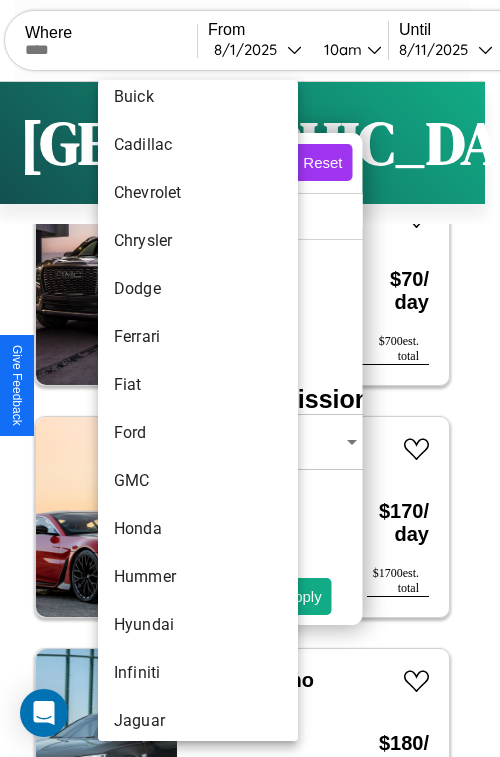scroll, scrollTop: 1083, scrollLeft: 0, axis: vertical 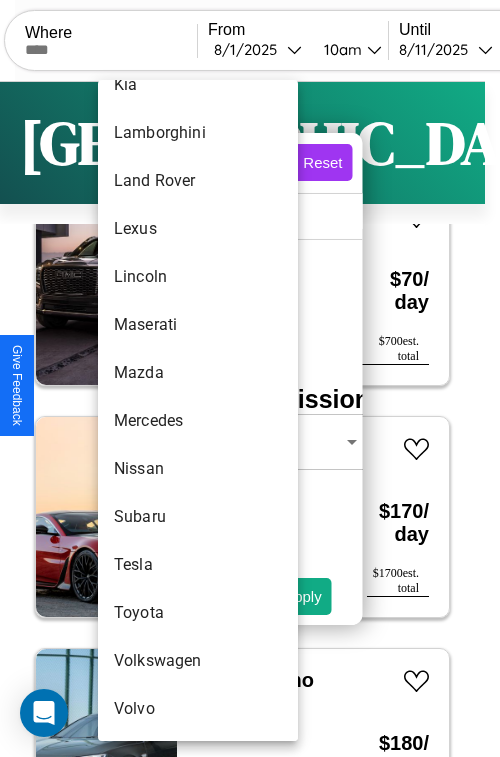 click on "Mercedes" at bounding box center (198, 421) 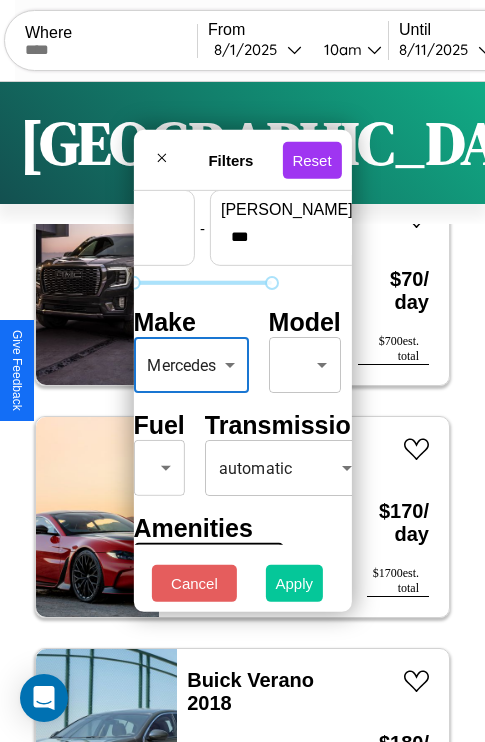 click on "Apply" at bounding box center (295, 583) 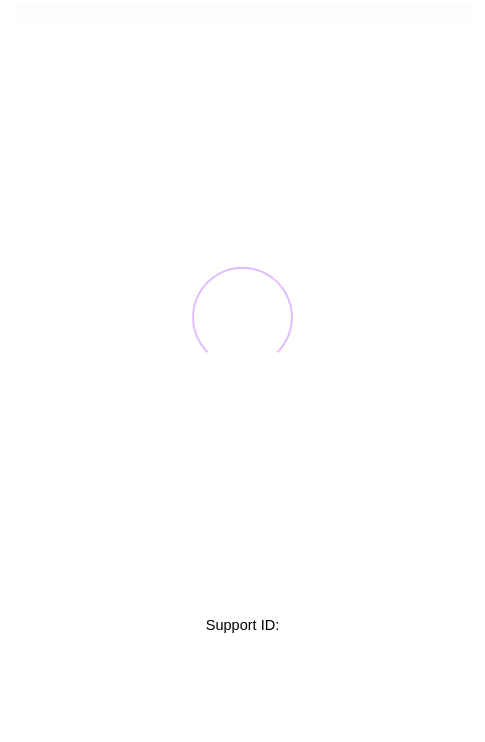 scroll, scrollTop: 0, scrollLeft: 0, axis: both 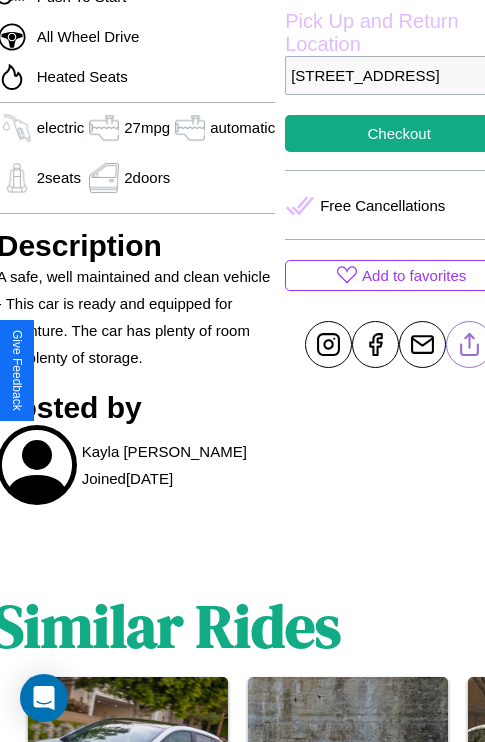 click 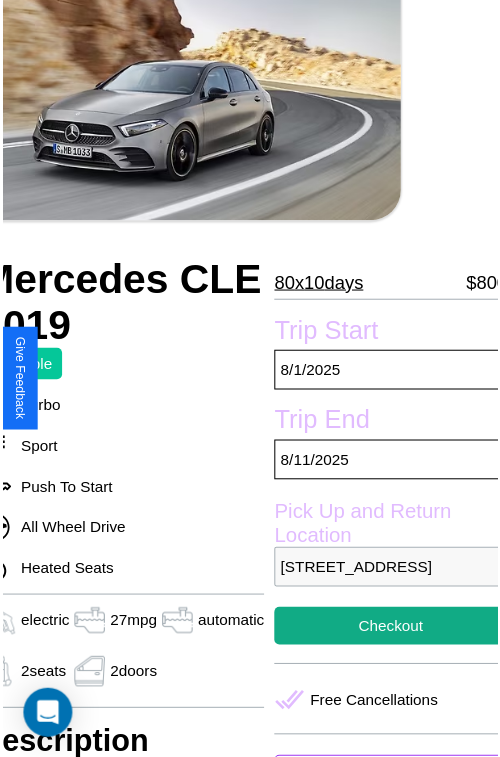 scroll, scrollTop: 129, scrollLeft: 96, axis: both 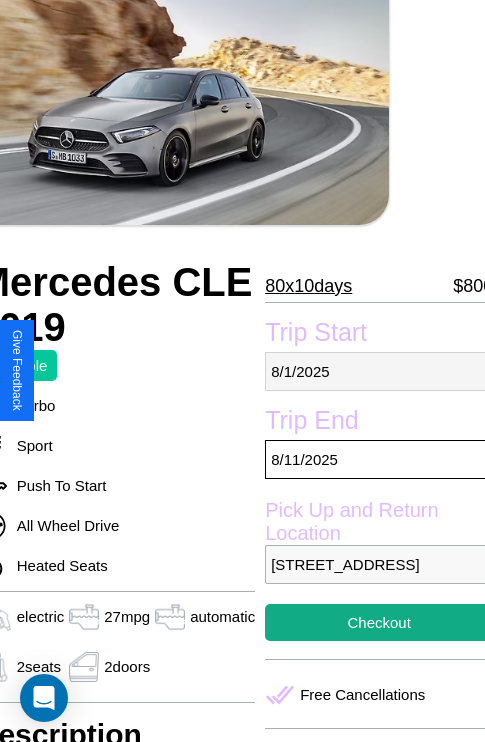 click on "8 / 1 / 2025" at bounding box center (379, 371) 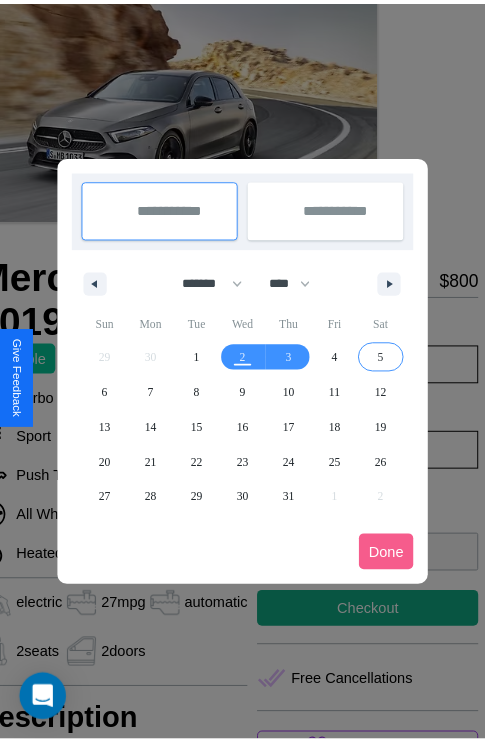 scroll, scrollTop: 0, scrollLeft: 96, axis: horizontal 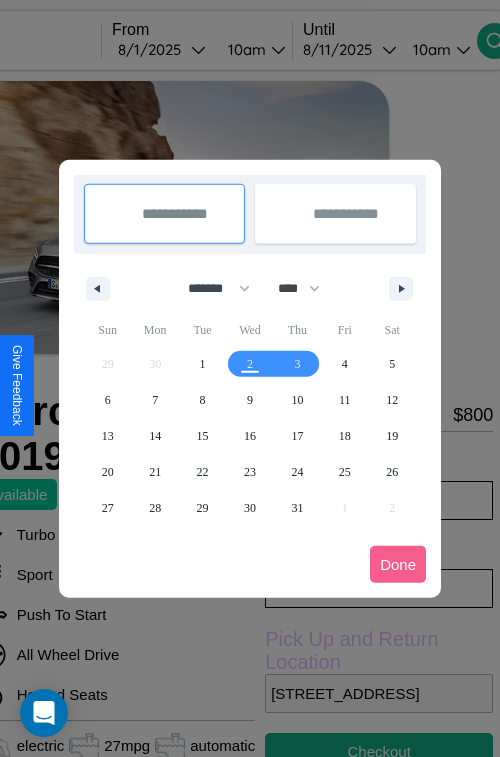 click at bounding box center (250, 378) 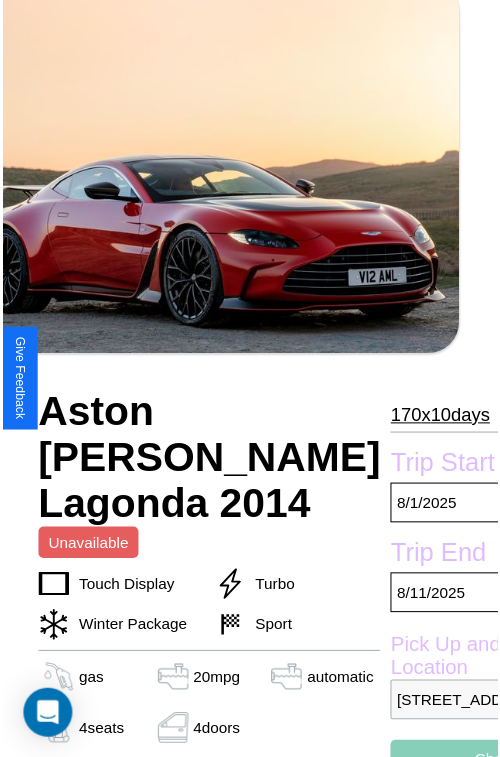 scroll, scrollTop: 221, scrollLeft: 84, axis: both 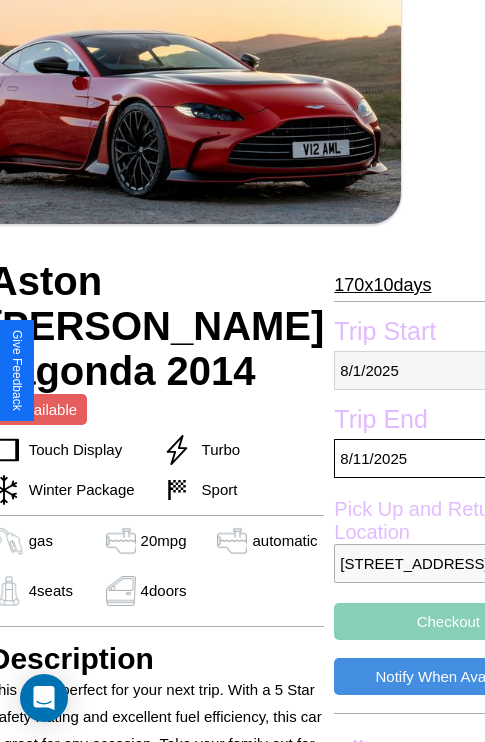 click on "[DATE]" at bounding box center (448, 370) 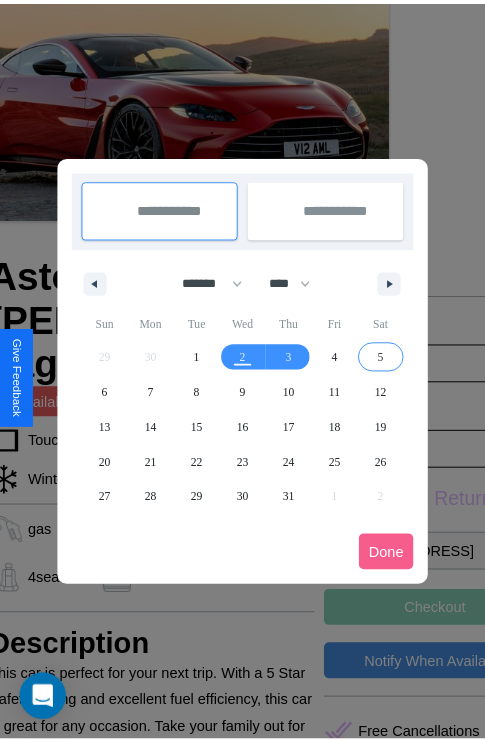 scroll, scrollTop: 0, scrollLeft: 84, axis: horizontal 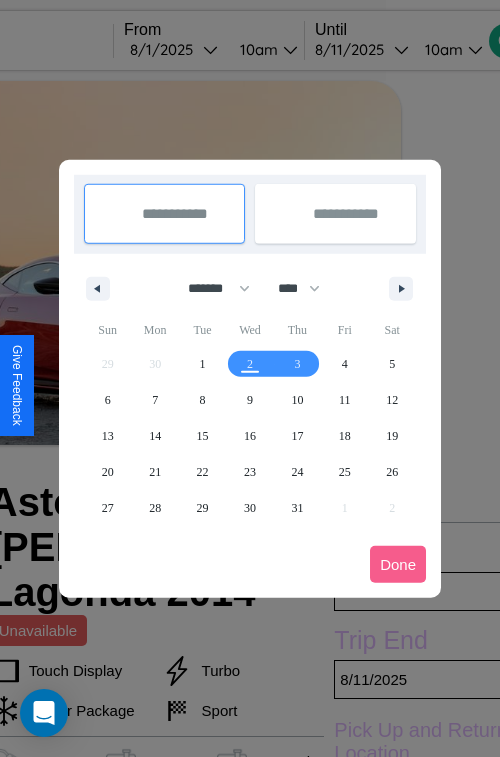 click at bounding box center (250, 378) 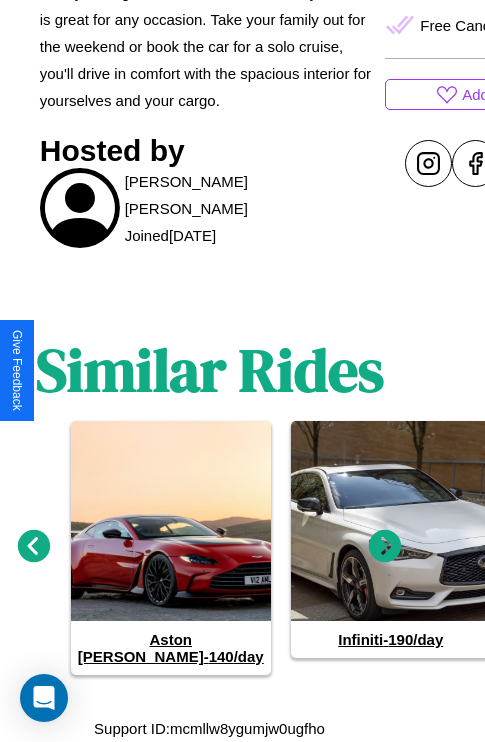 scroll, scrollTop: 1061, scrollLeft: 30, axis: both 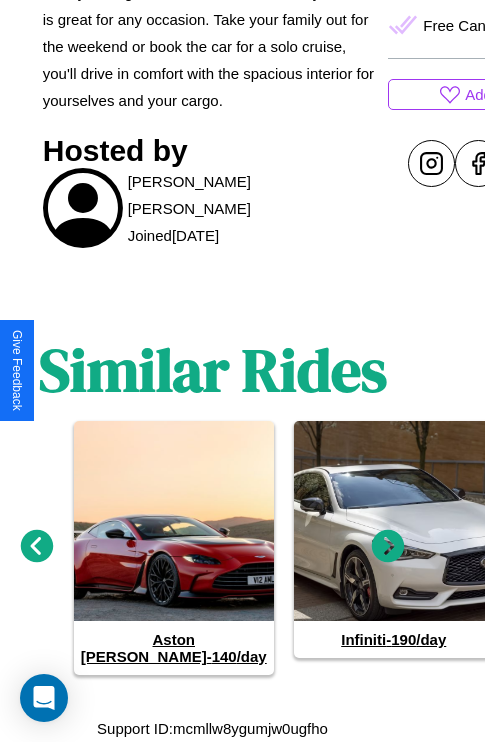 click 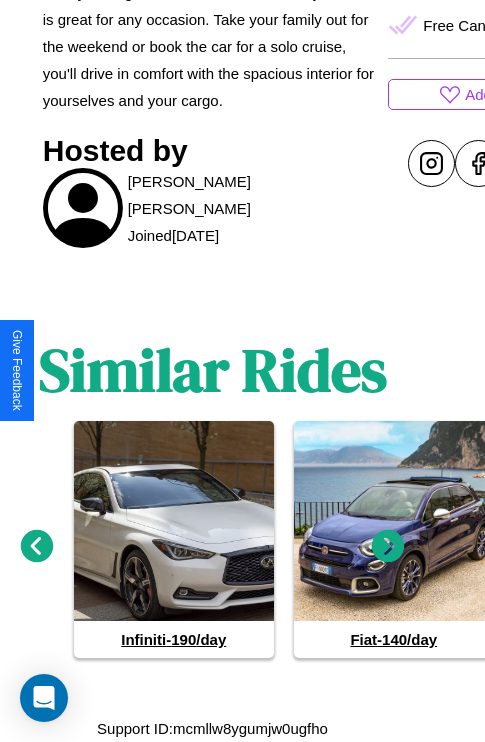 click 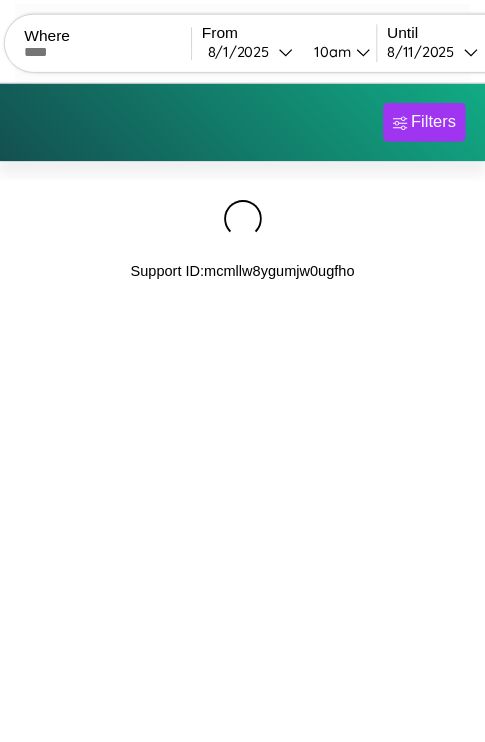 scroll, scrollTop: 0, scrollLeft: 0, axis: both 